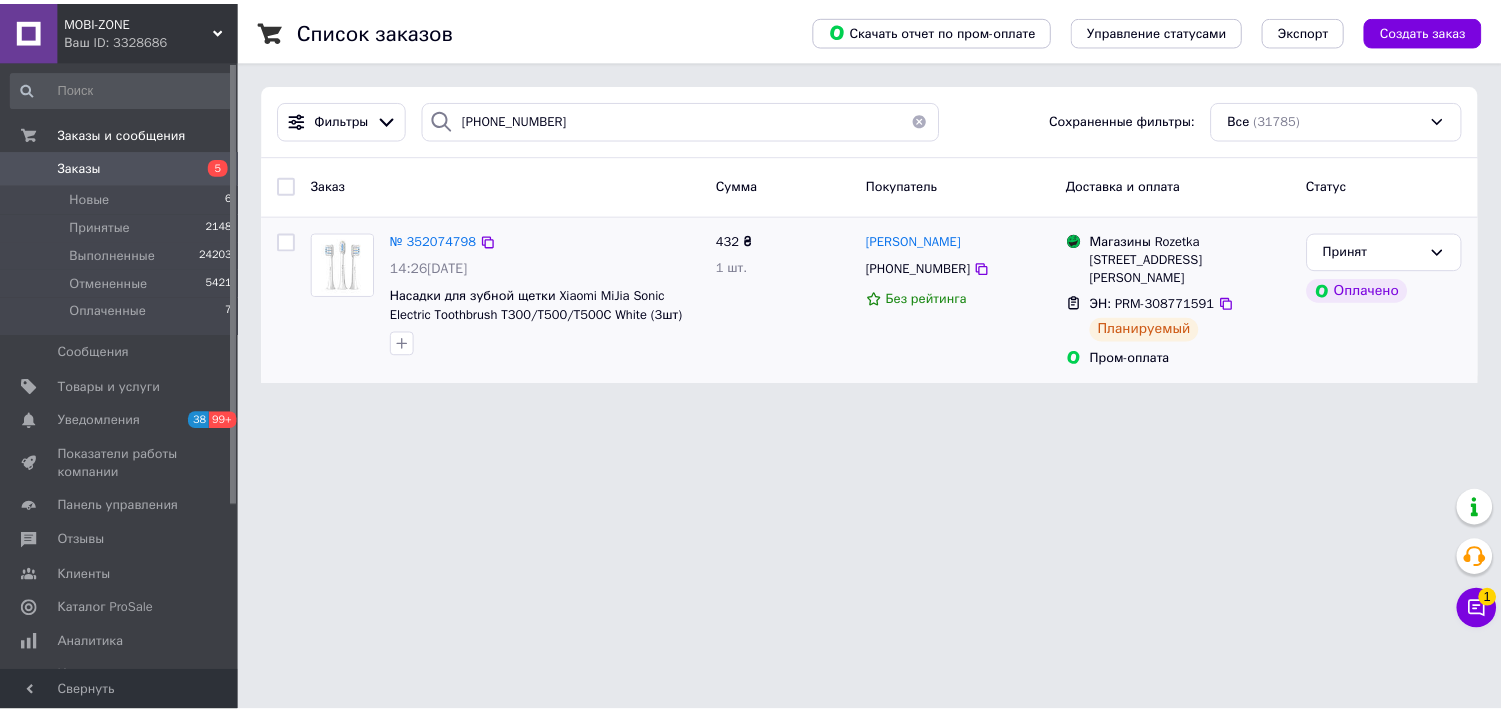 scroll, scrollTop: 0, scrollLeft: 0, axis: both 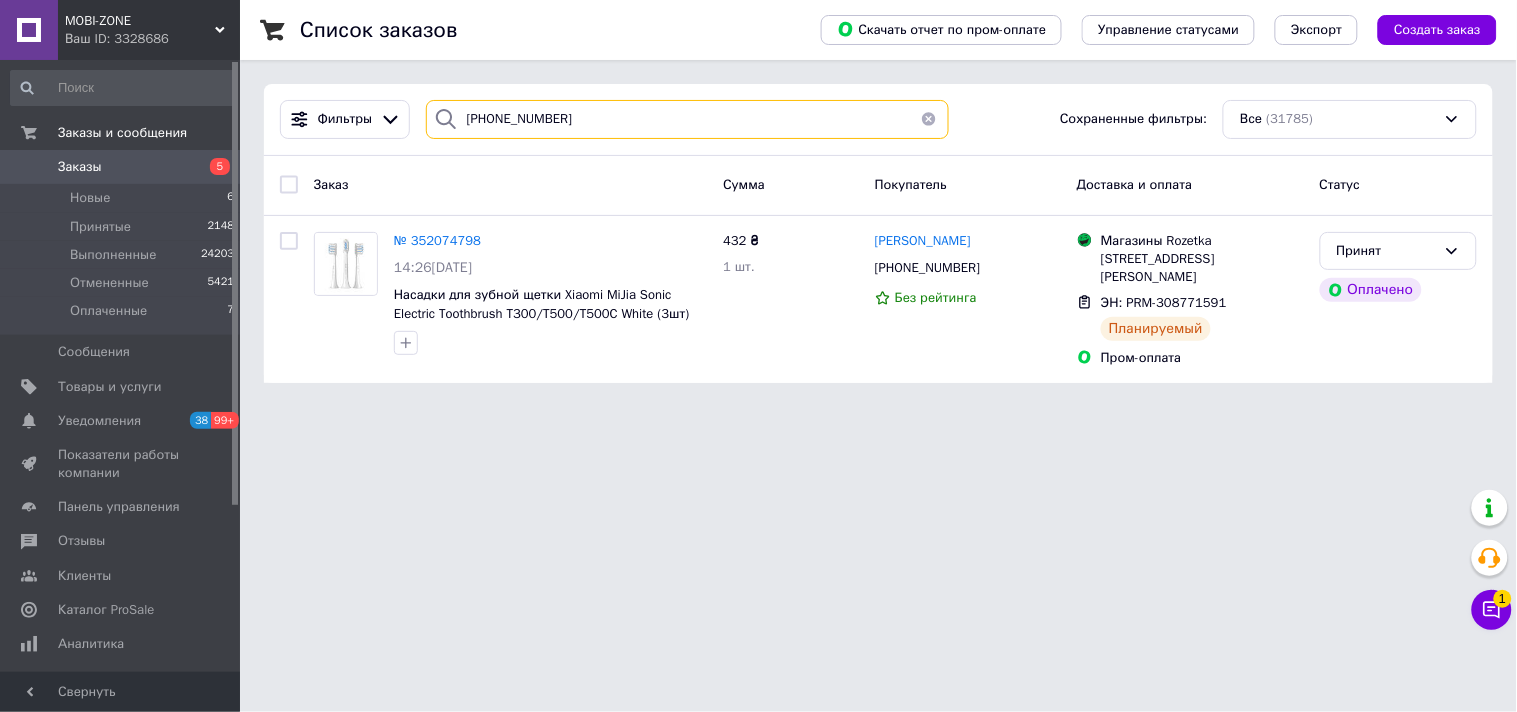 drag, startPoint x: 598, startPoint y: 128, endPoint x: 376, endPoint y: 90, distance: 225.22878 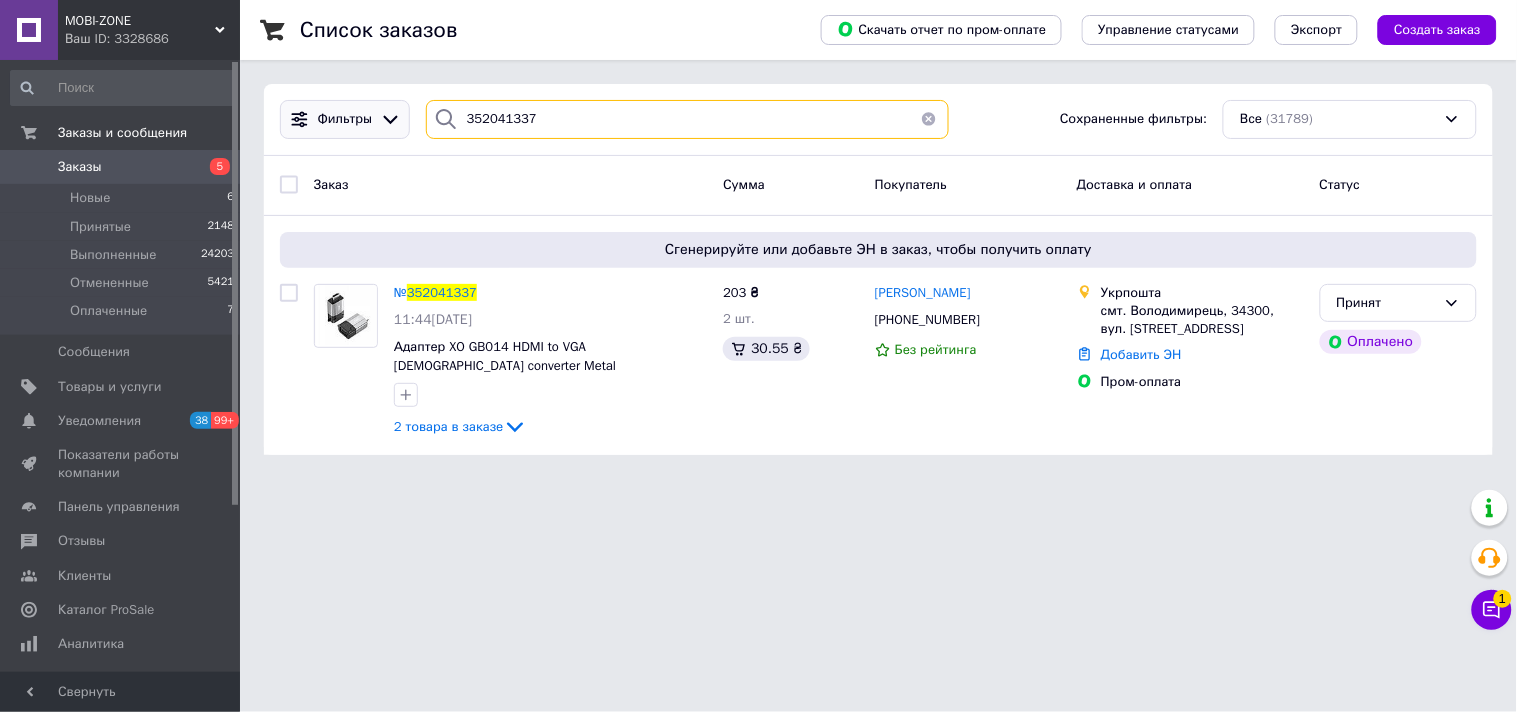 drag, startPoint x: 502, startPoint y: 124, endPoint x: 394, endPoint y: 115, distance: 108.37435 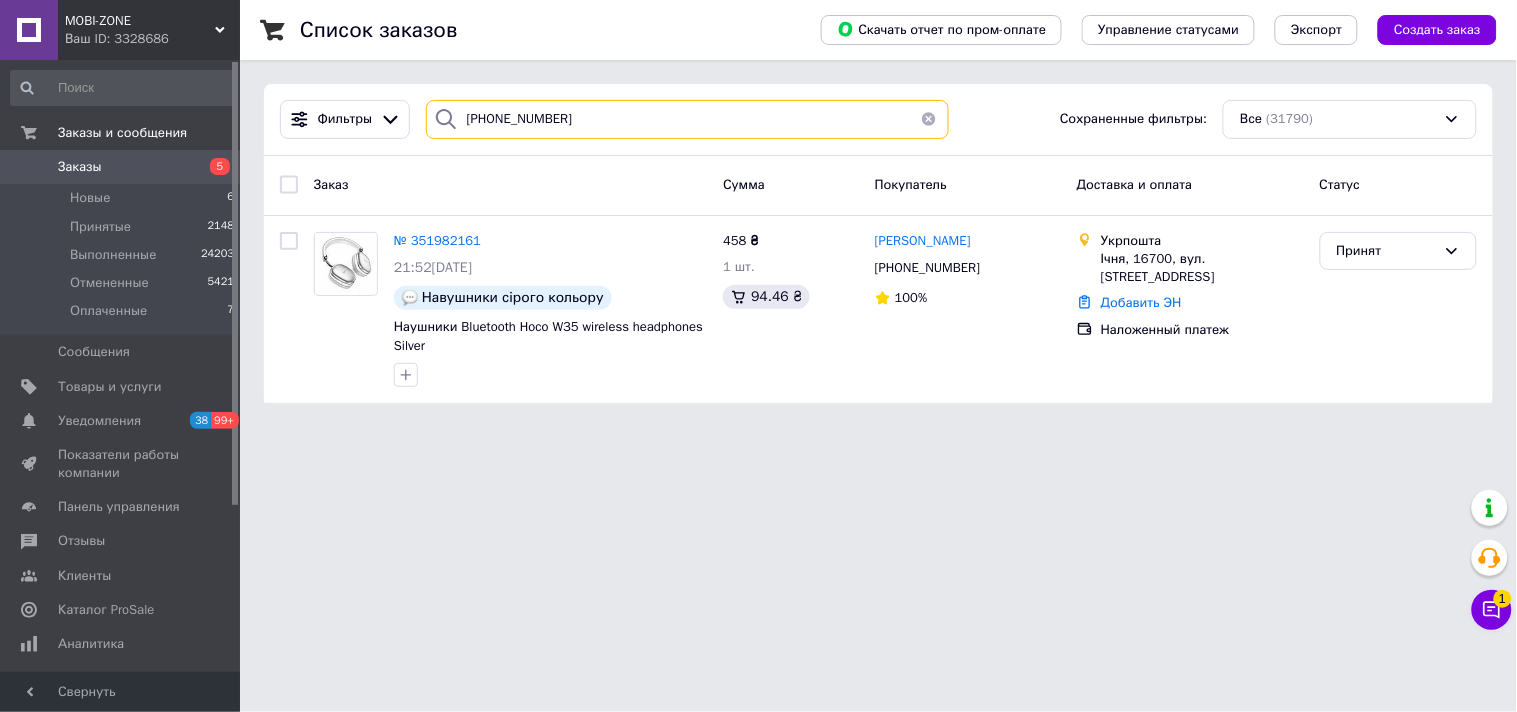 drag, startPoint x: 615, startPoint y: 126, endPoint x: 472, endPoint y: 152, distance: 145.34442 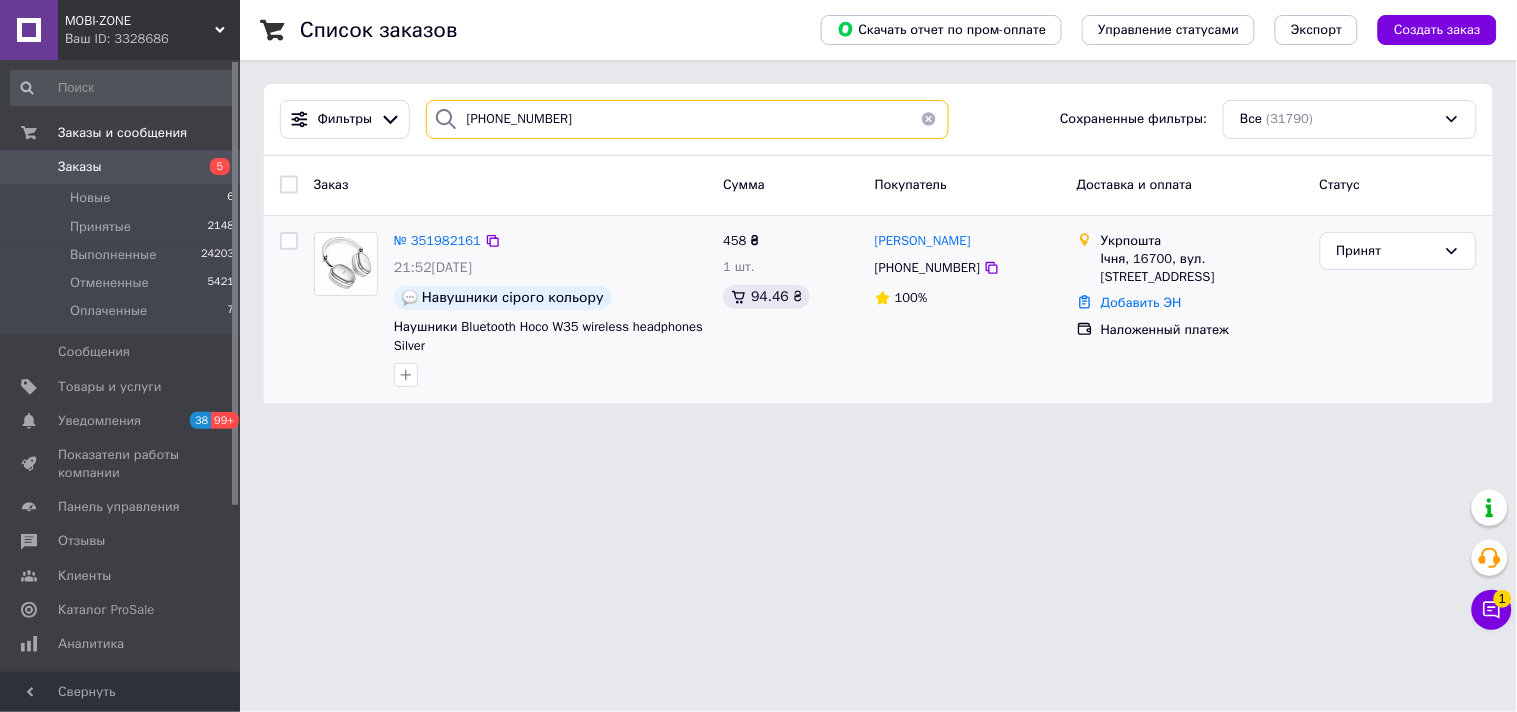 paste on "984-53-17" 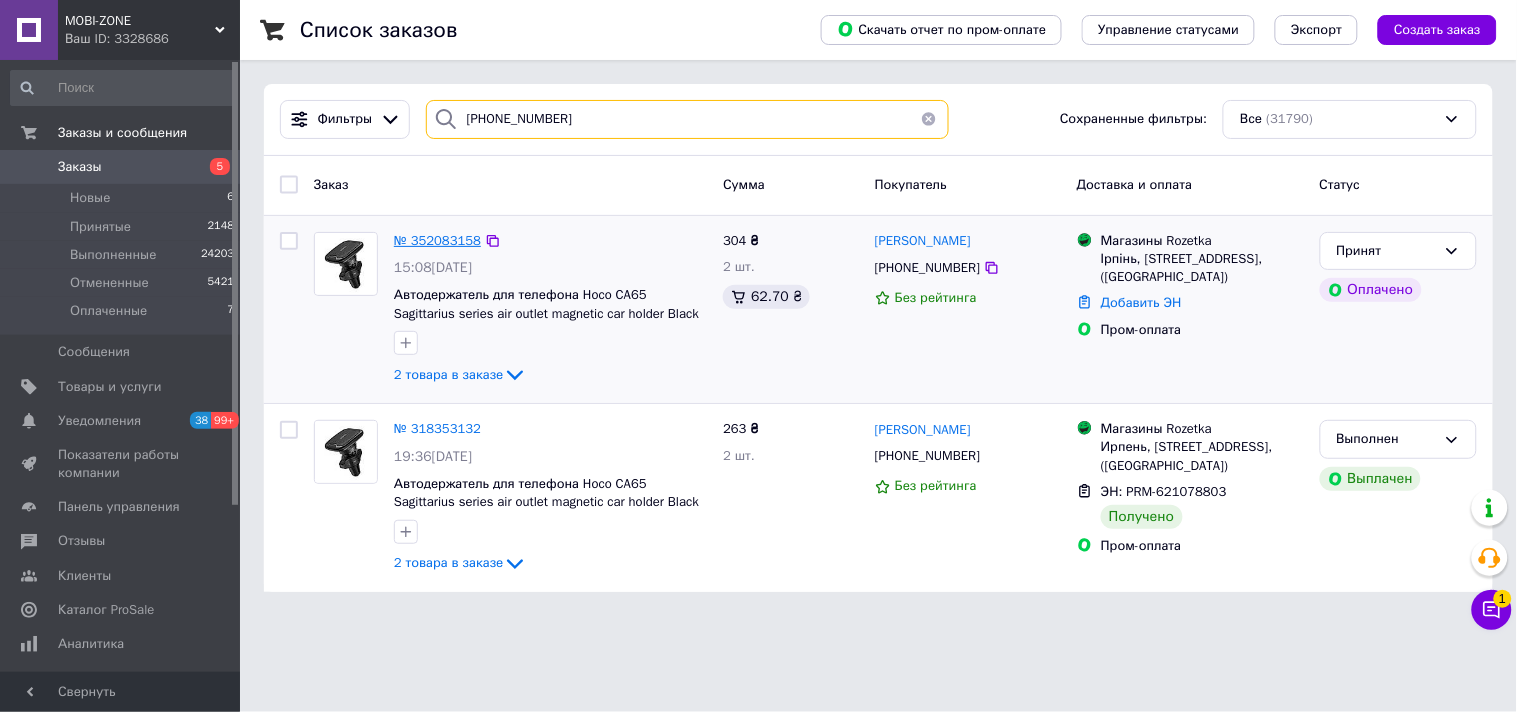 type on "[PHONE_NUMBER]" 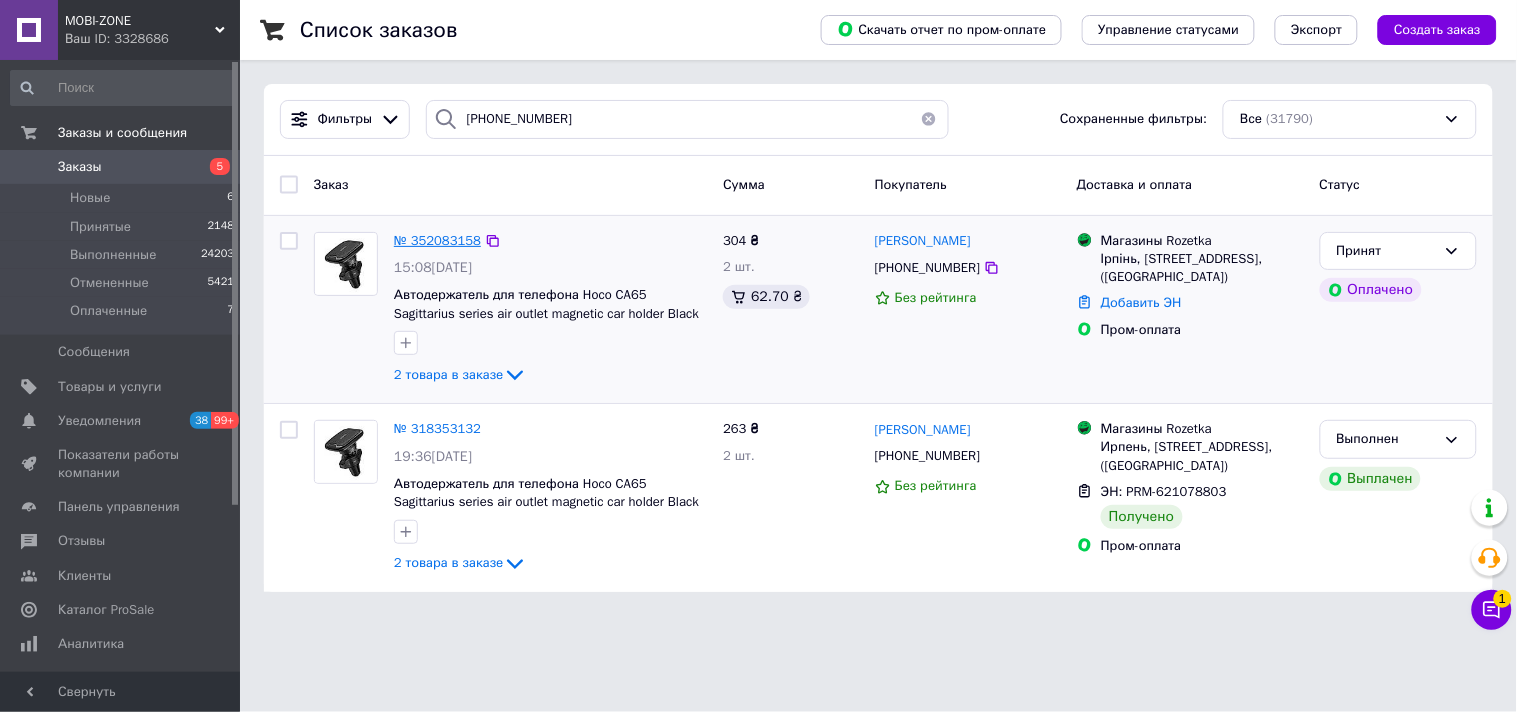 click on "№ 352083158" at bounding box center (437, 240) 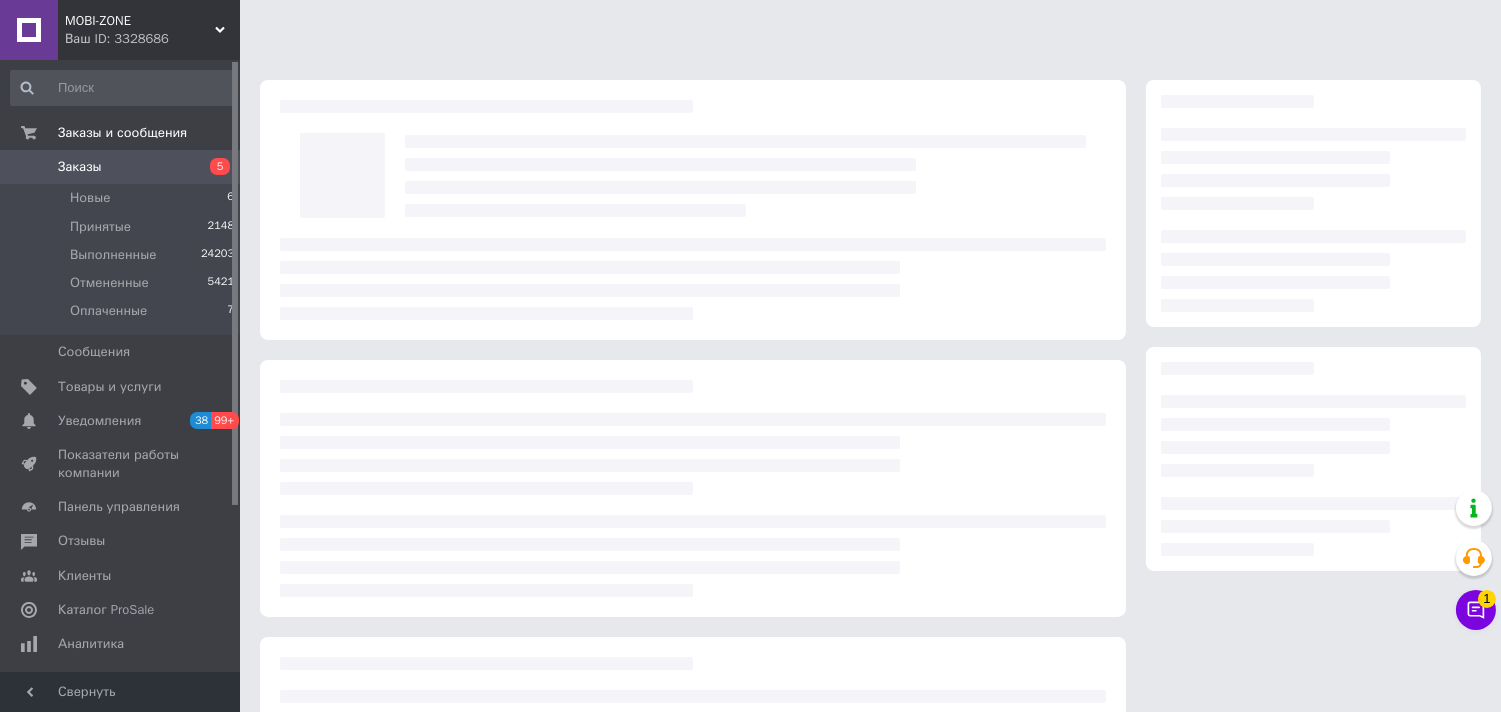 scroll, scrollTop: 202, scrollLeft: 0, axis: vertical 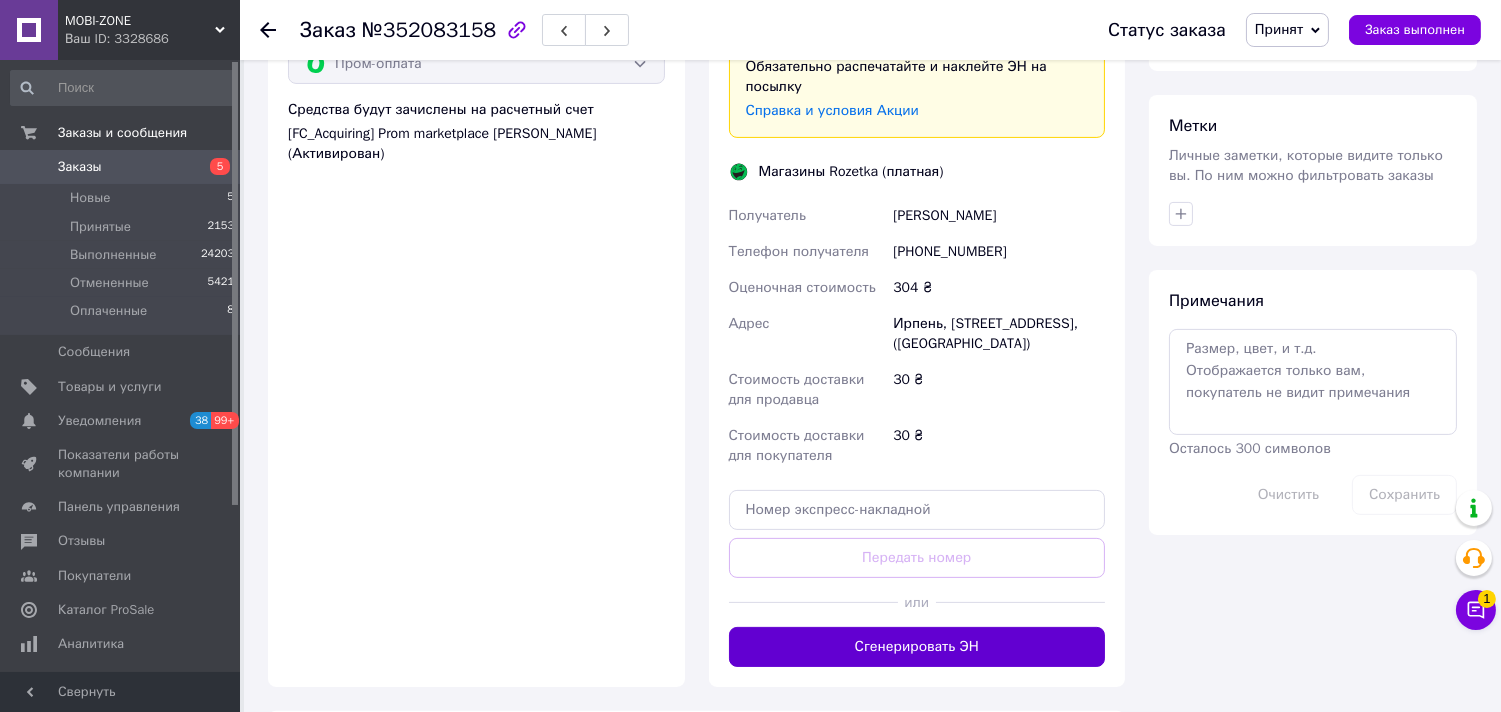 click on "Сгенерировать ЭН" at bounding box center (917, 647) 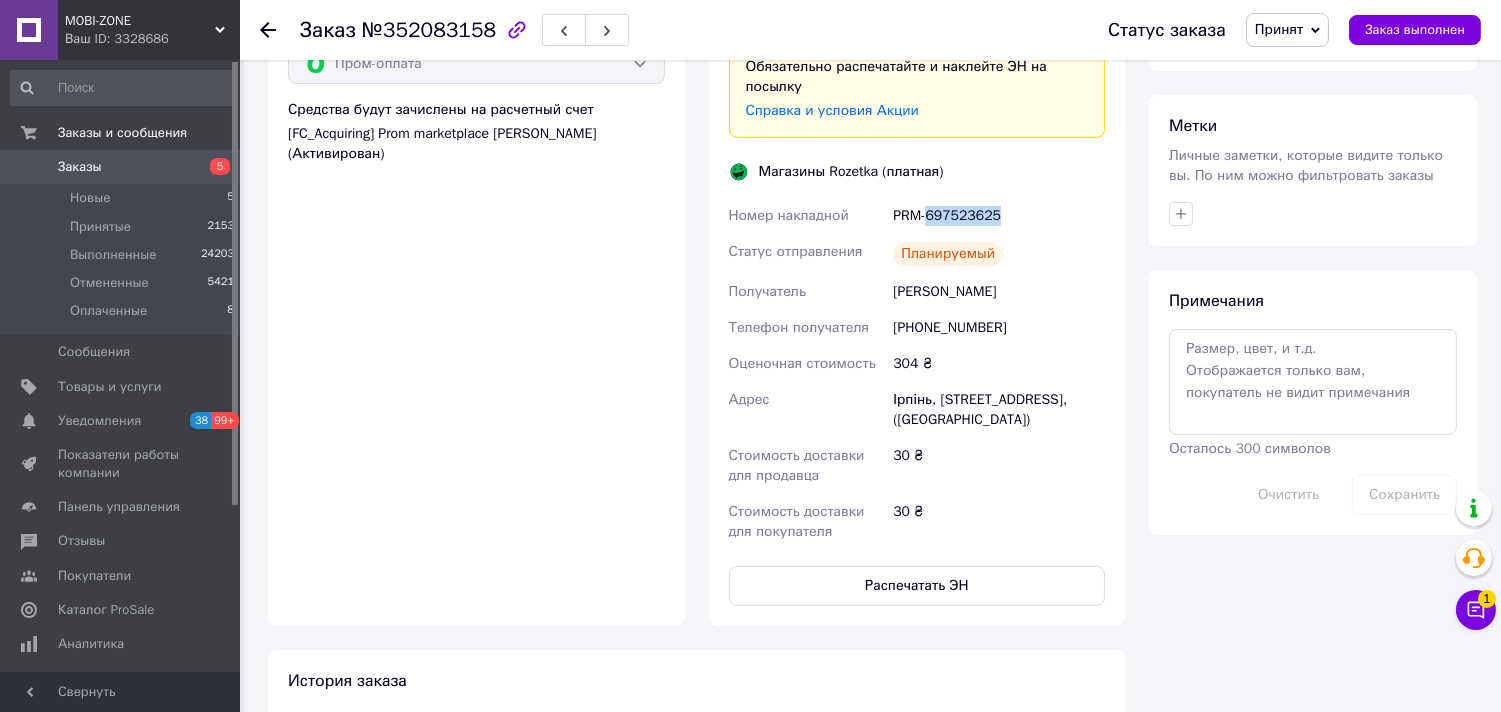 drag, startPoint x: 930, startPoint y: 174, endPoint x: 1011, endPoint y: 177, distance: 81.055534 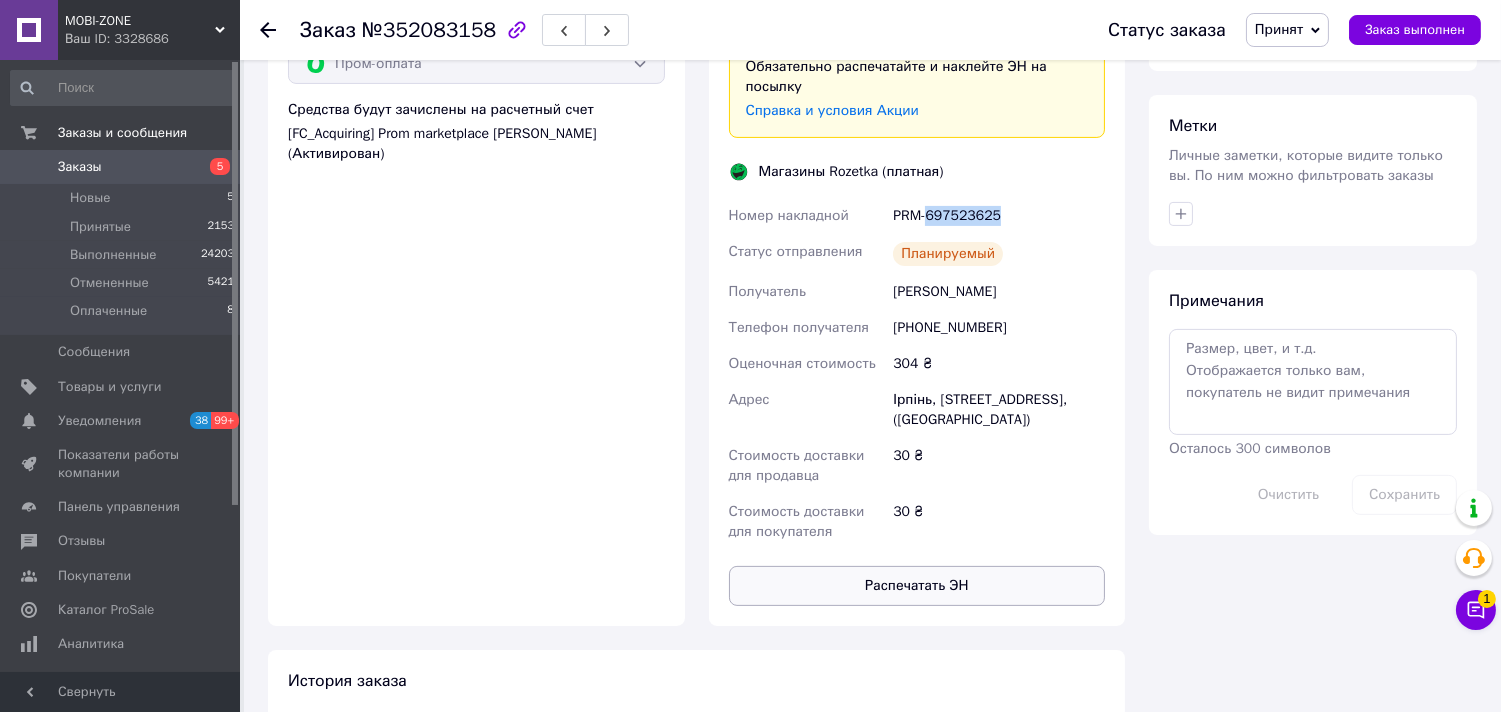 drag, startPoint x: 914, startPoint y: 543, endPoint x: 875, endPoint y: 554, distance: 40.5216 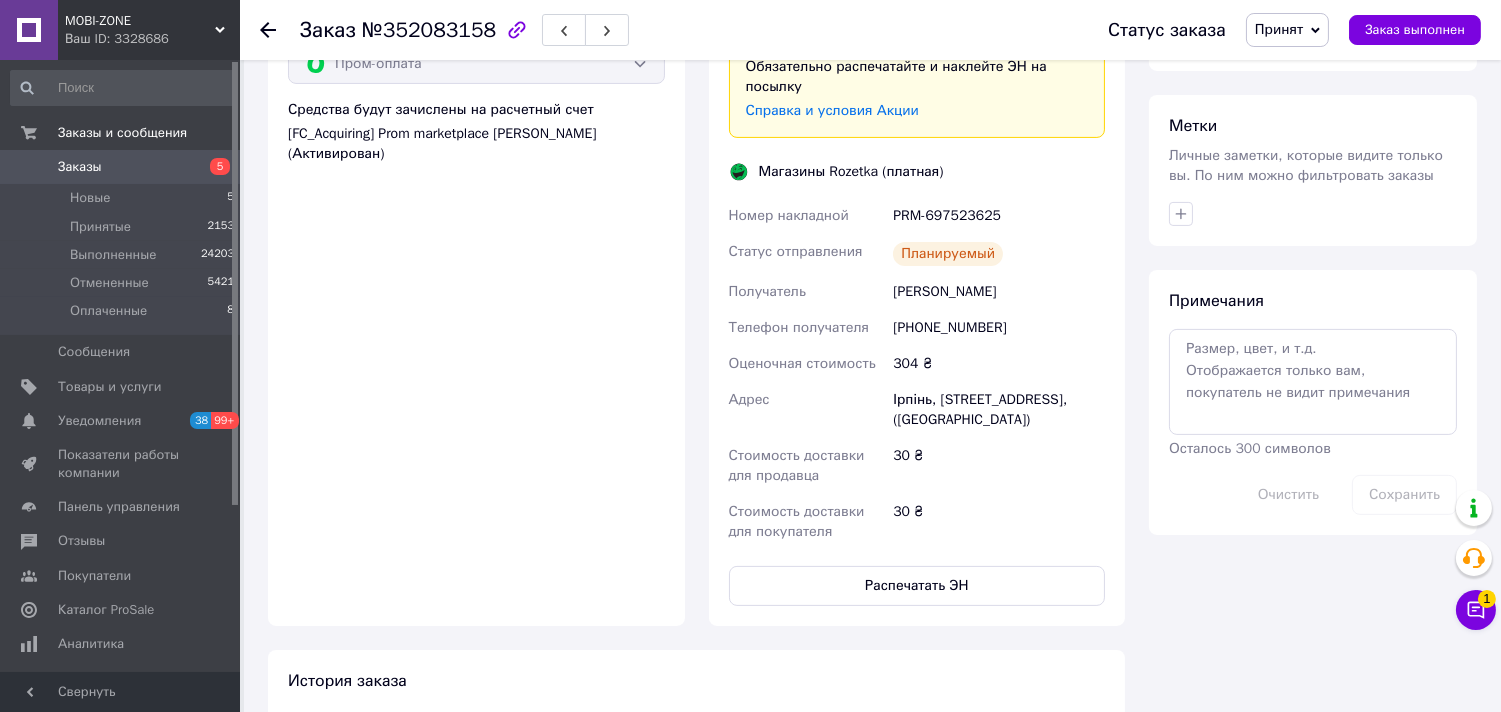 click at bounding box center [280, 30] 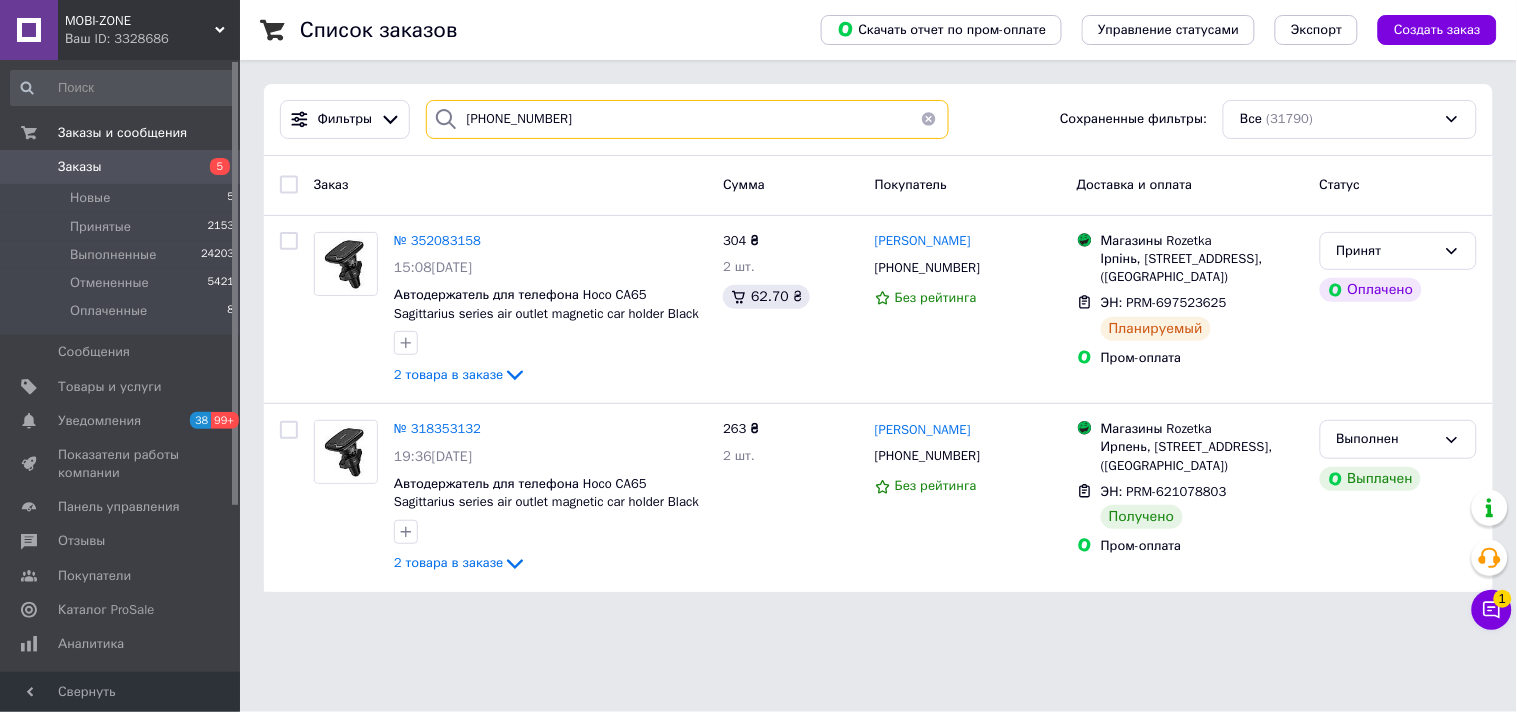 drag, startPoint x: 494, startPoint y: 112, endPoint x: 380, endPoint y: 94, distance: 115.41231 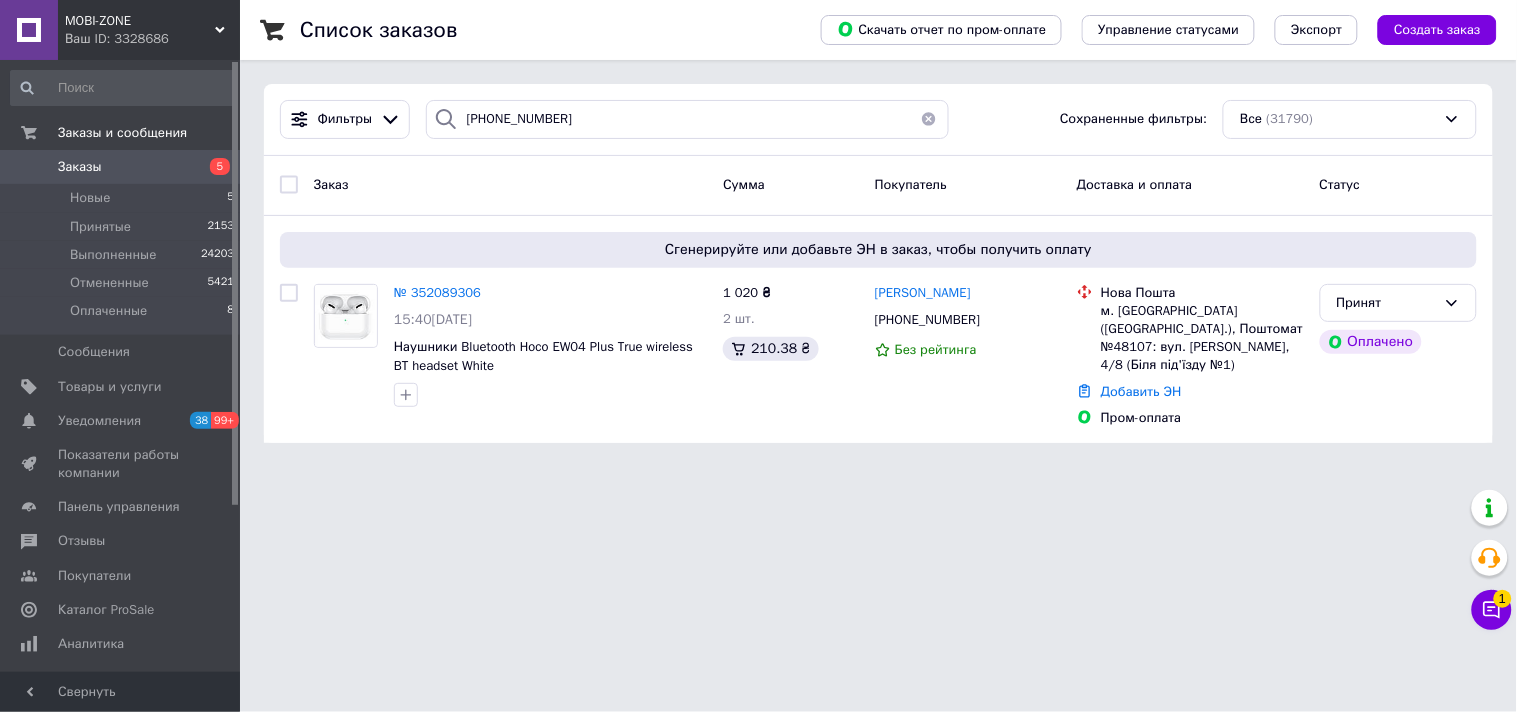 click on "MOBI-ZONE Ваш ID: 3328686 Сайт MOBI-ZONE Кабинет покупателя Проверить состояние системы Страница на портале MOBI-ZONE Справка Выйти Заказы и сообщения Заказы 5 Новые 5 Принятые 2153 Выполненные 24203 Отмененные 5421 Оплаченные 8 Сообщения 0 Товары и услуги Уведомления 38 99+ Показатели работы компании Панель управления Отзывы Покупатели Каталог ProSale Аналитика Инструменты вебмастера и SEO Управление сайтом Кошелек компании Маркет Настройки Тарифы и счета Prom топ Свернуть
Список заказов   Скачать отчет по пром-оплате Все" at bounding box center (758, 233) 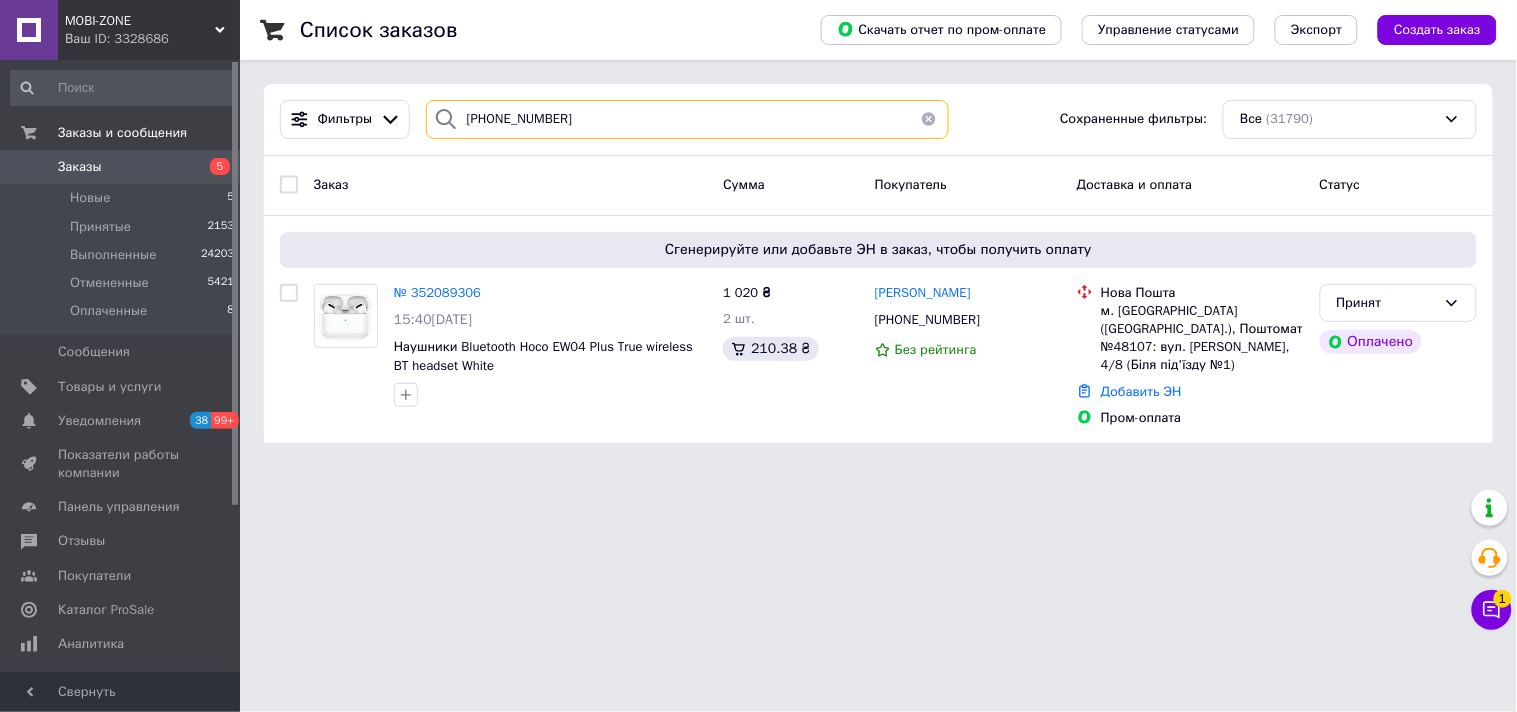 drag, startPoint x: 592, startPoint y: 125, endPoint x: 340, endPoint y: 94, distance: 253.89958 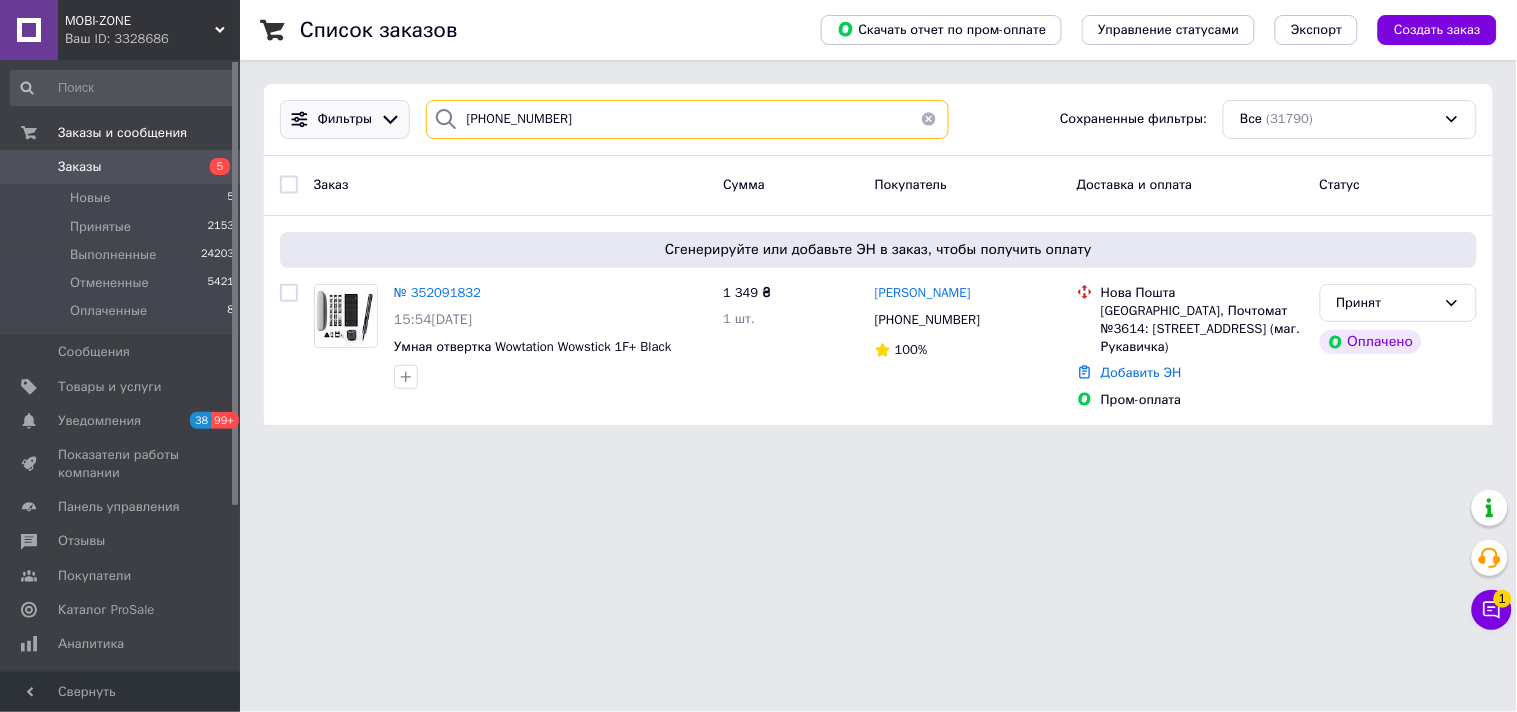 drag, startPoint x: 411, startPoint y: 111, endPoint x: 378, endPoint y: 110, distance: 33.01515 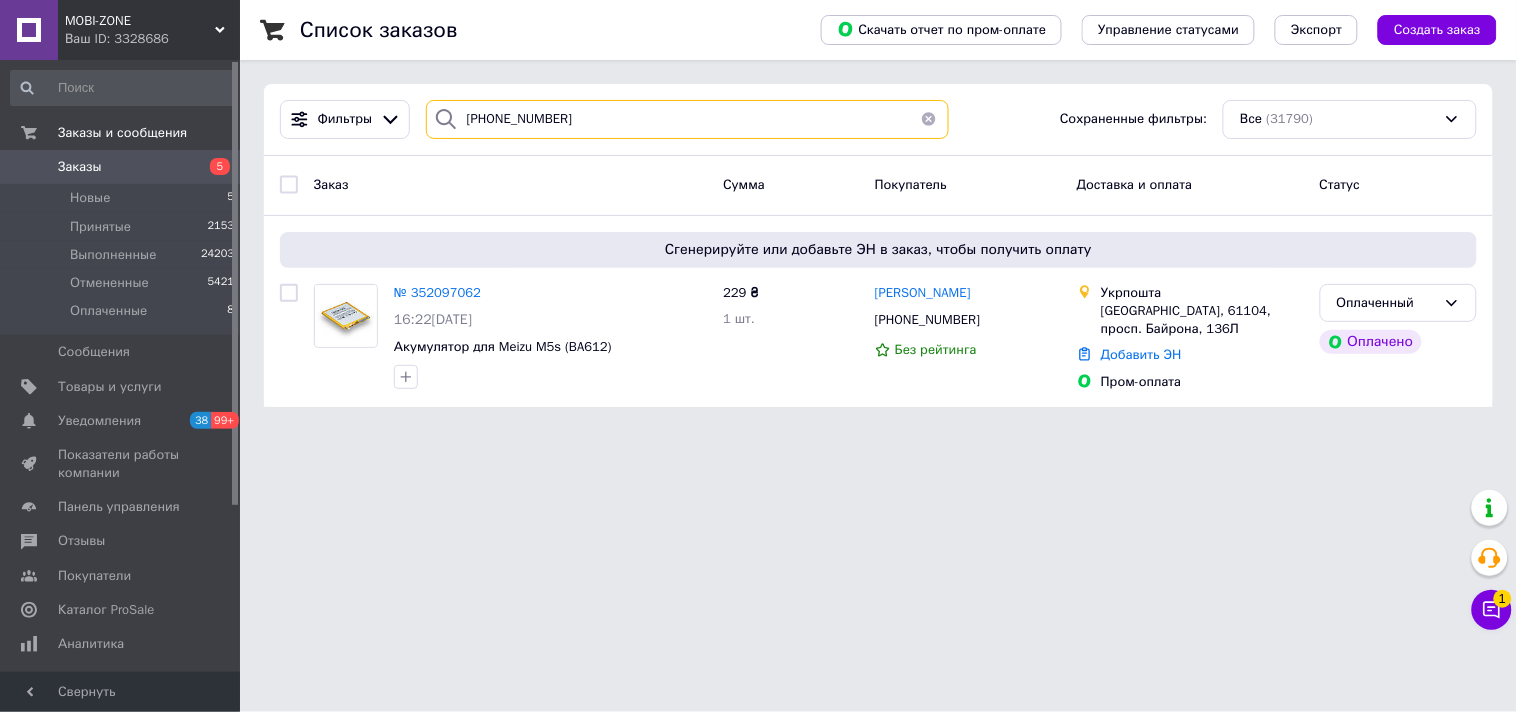 type on "[PHONE_NUMBER]" 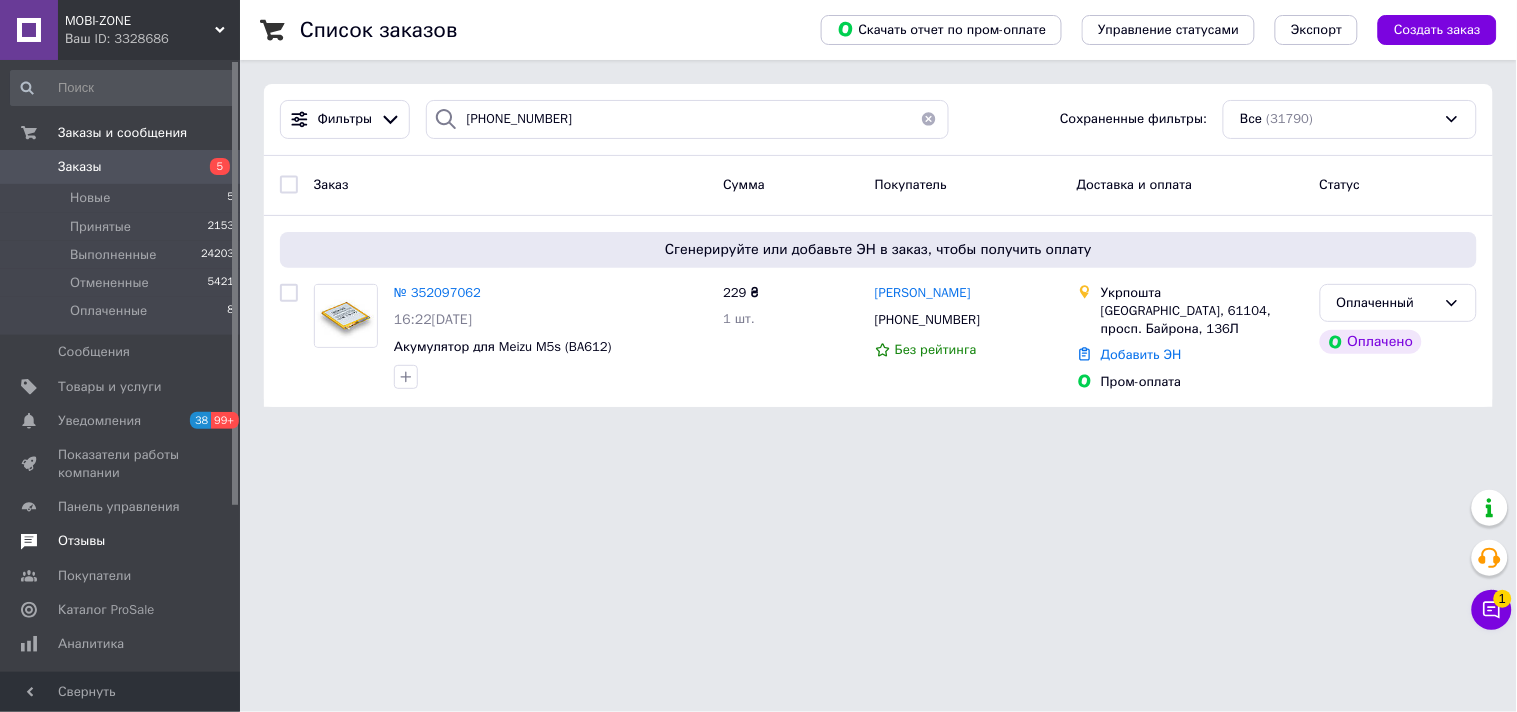 click on "Отзывы" at bounding box center (81, 541) 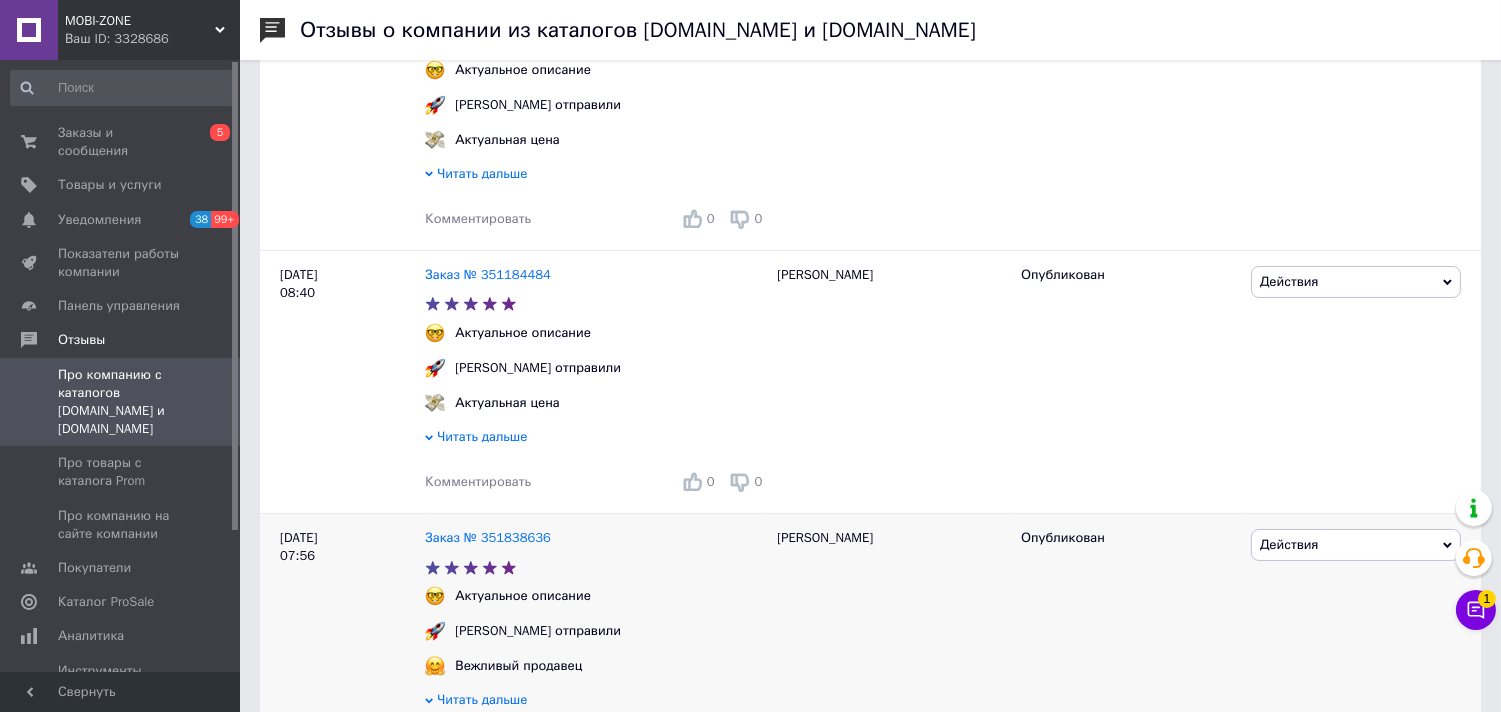 scroll, scrollTop: 0, scrollLeft: 0, axis: both 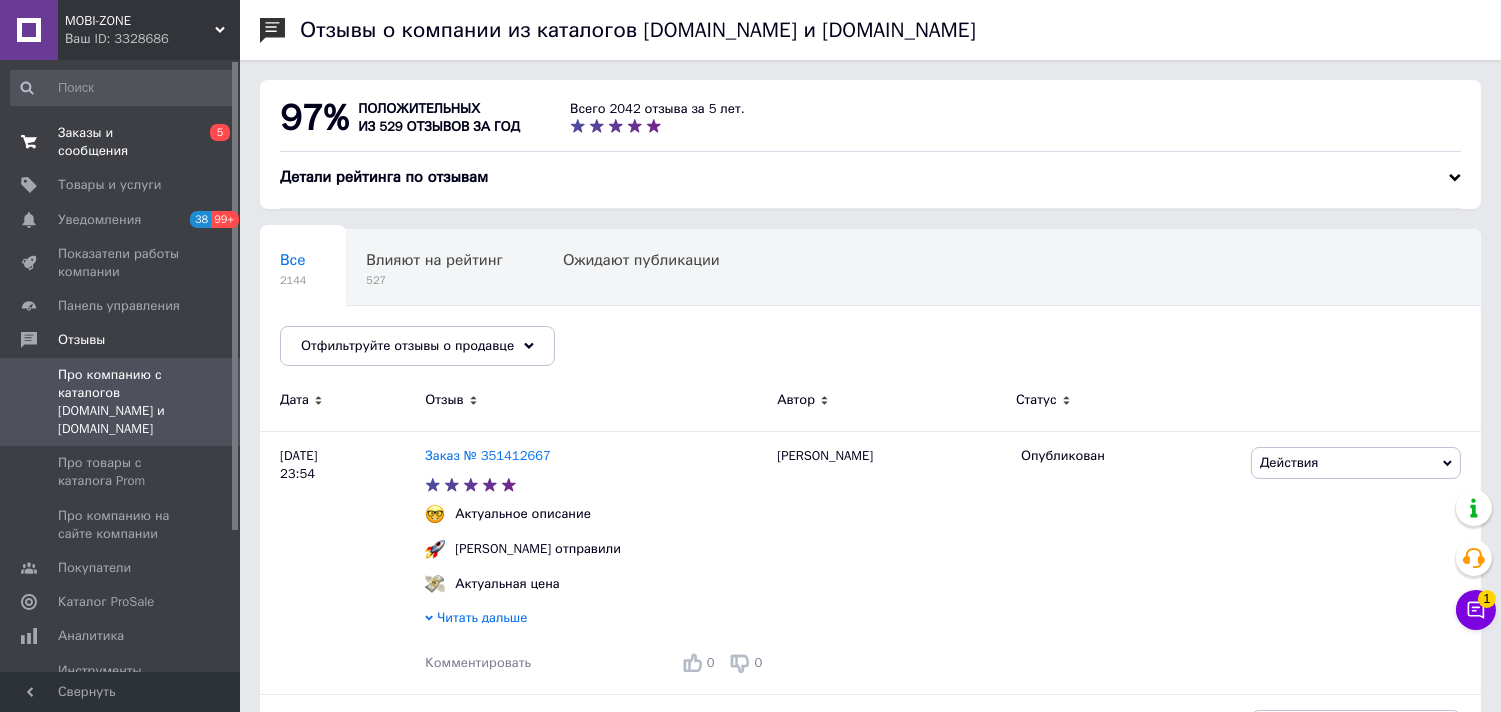 click on "Заказы и сообщения" at bounding box center (121, 142) 